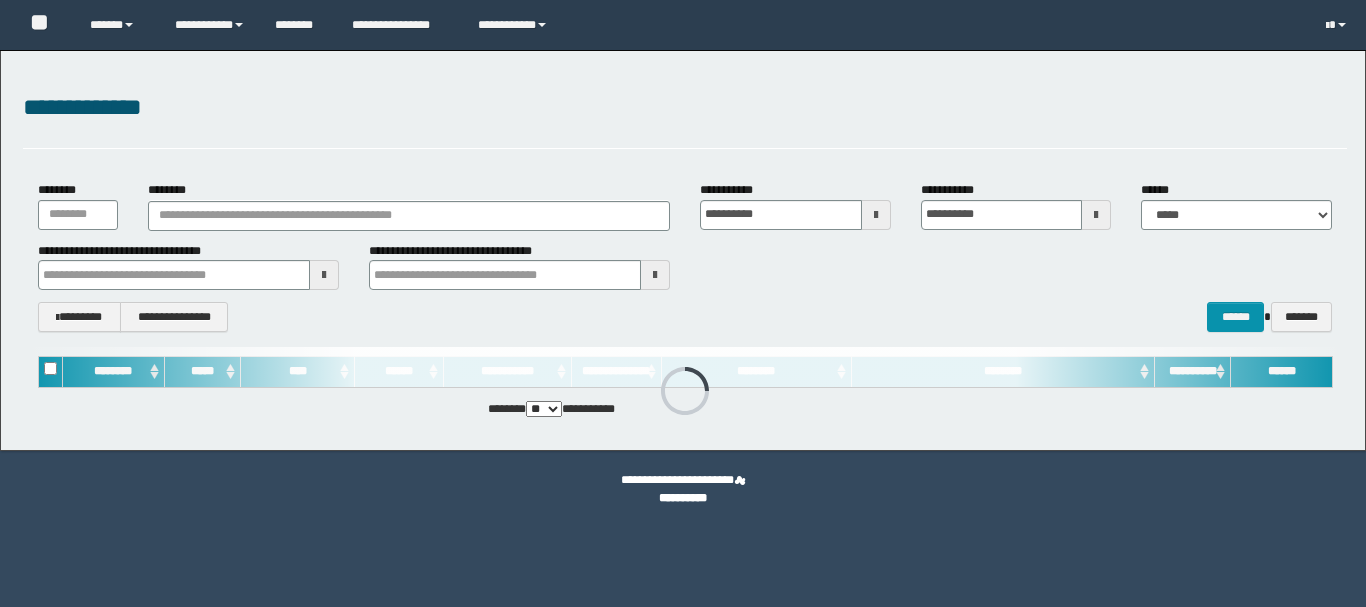 scroll, scrollTop: 0, scrollLeft: 0, axis: both 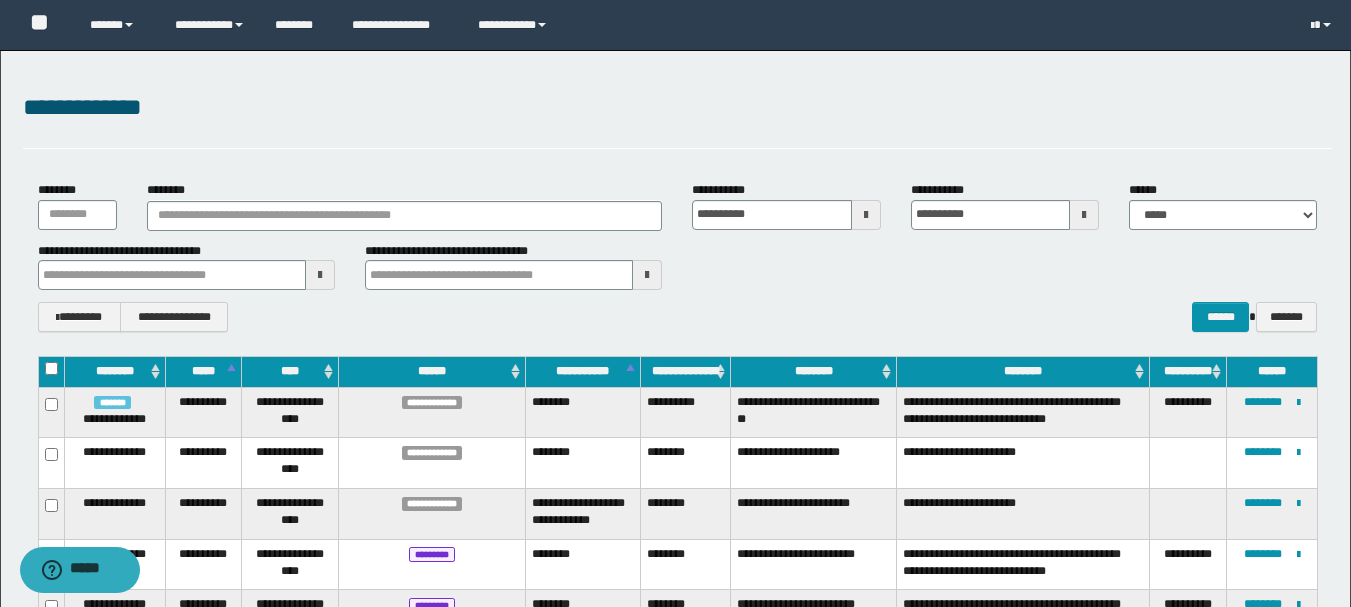 click at bounding box center [866, 215] 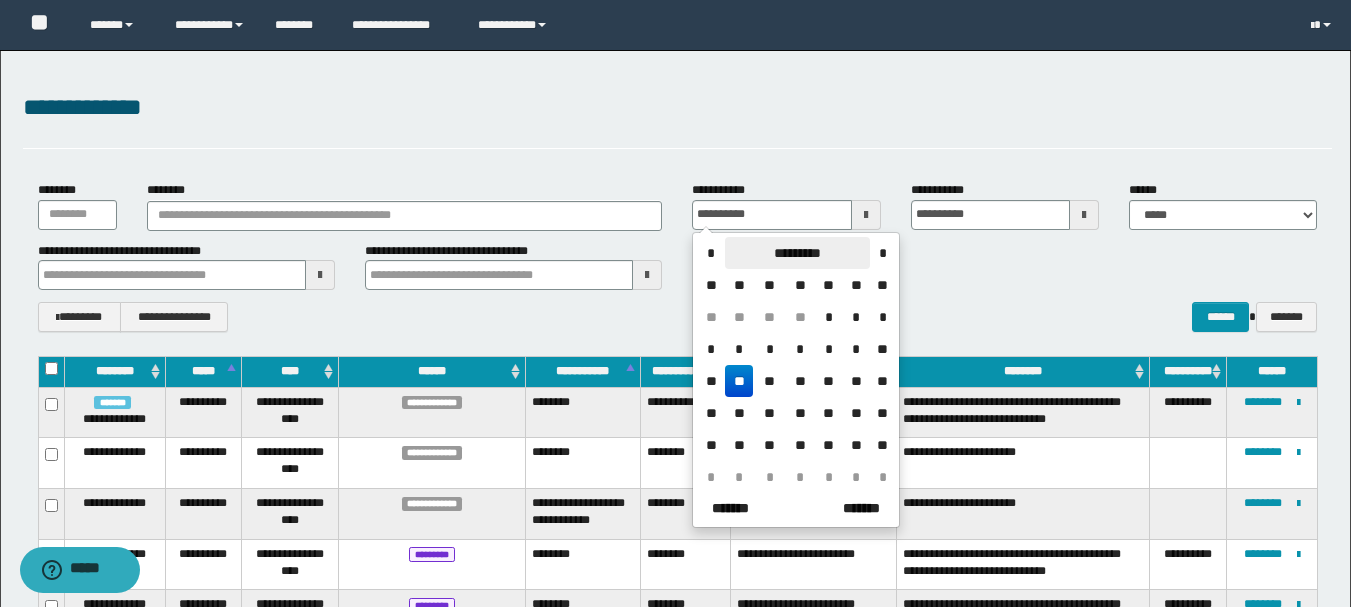 click on "*********" at bounding box center [797, 253] 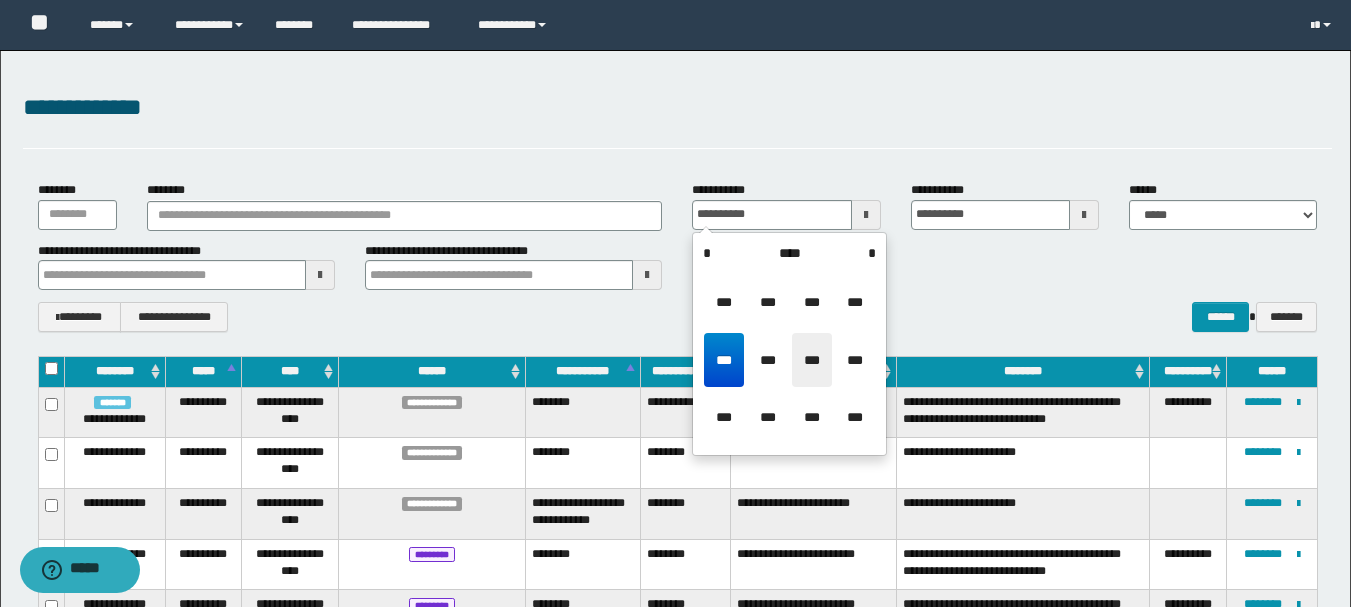 click on "***" at bounding box center (812, 360) 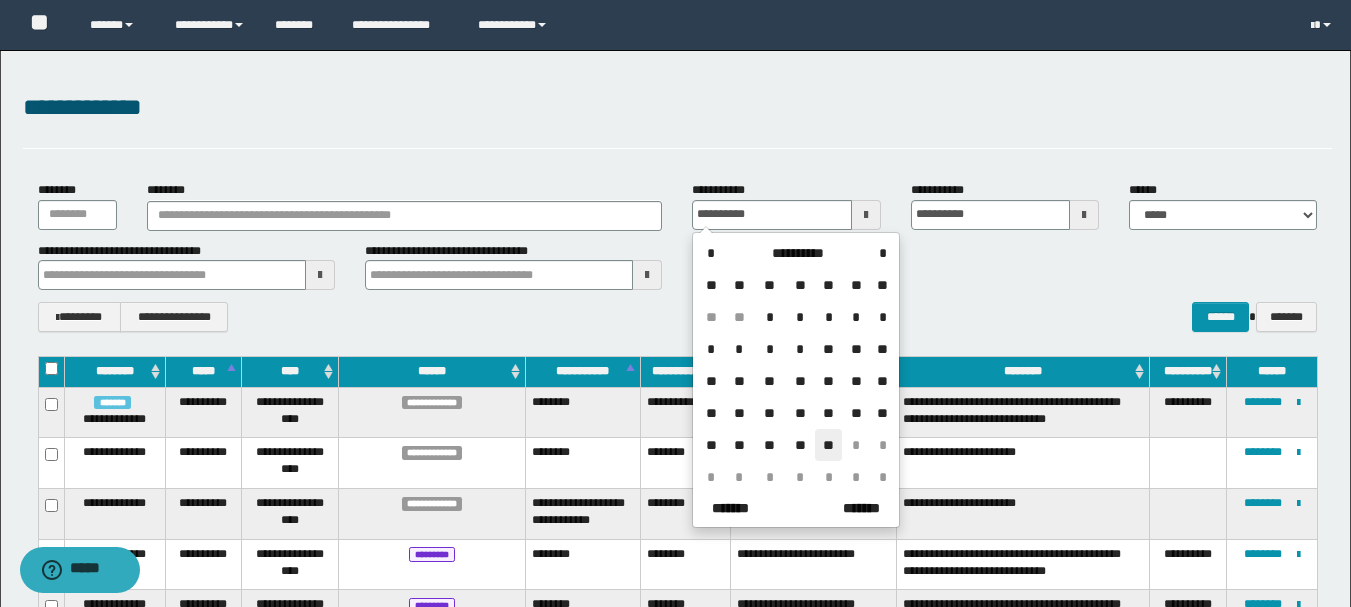 click on "**" at bounding box center (829, 445) 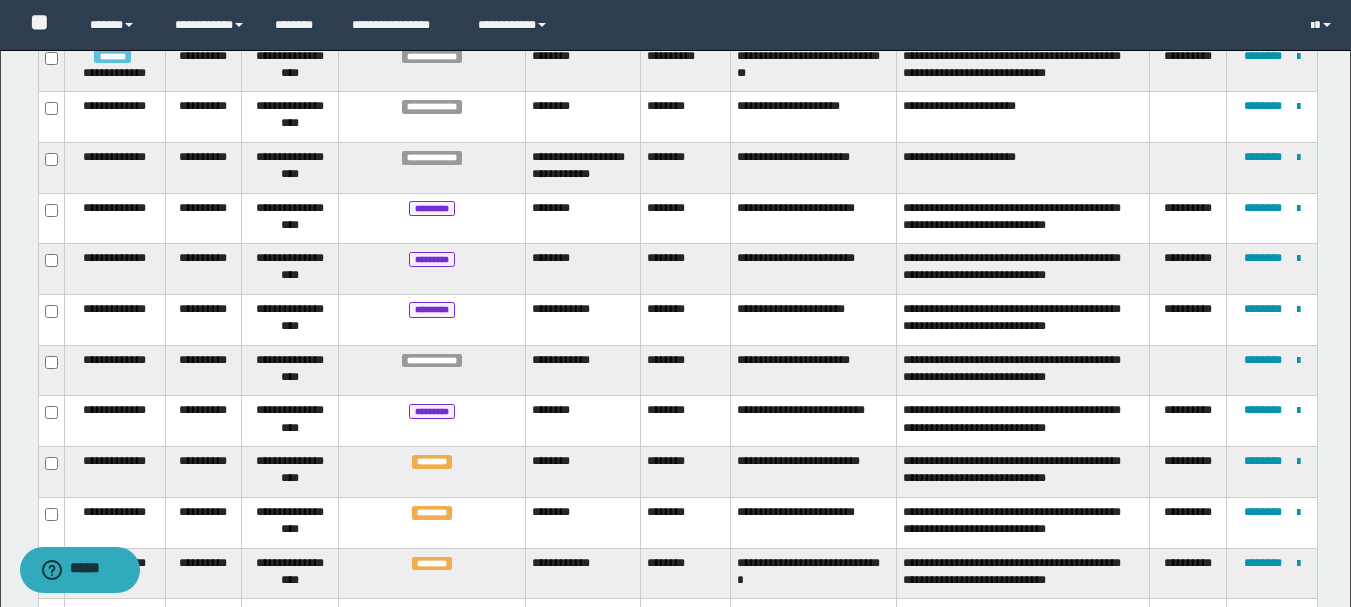 scroll, scrollTop: 362, scrollLeft: 0, axis: vertical 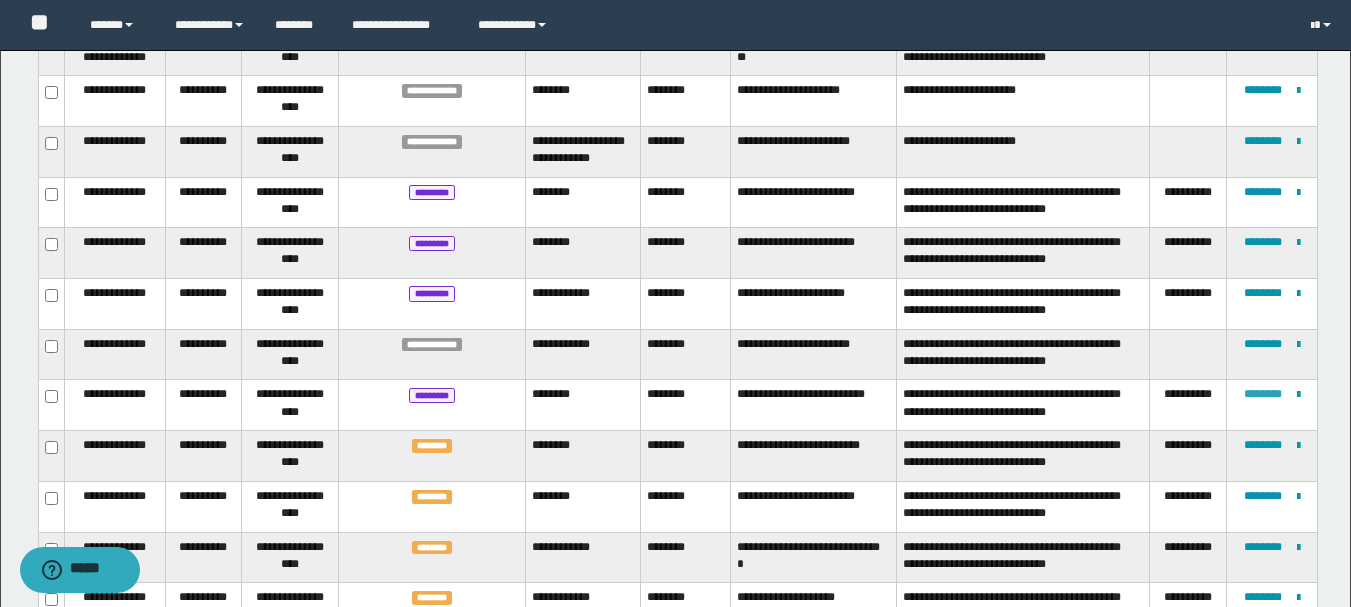 click on "********" at bounding box center (1263, 394) 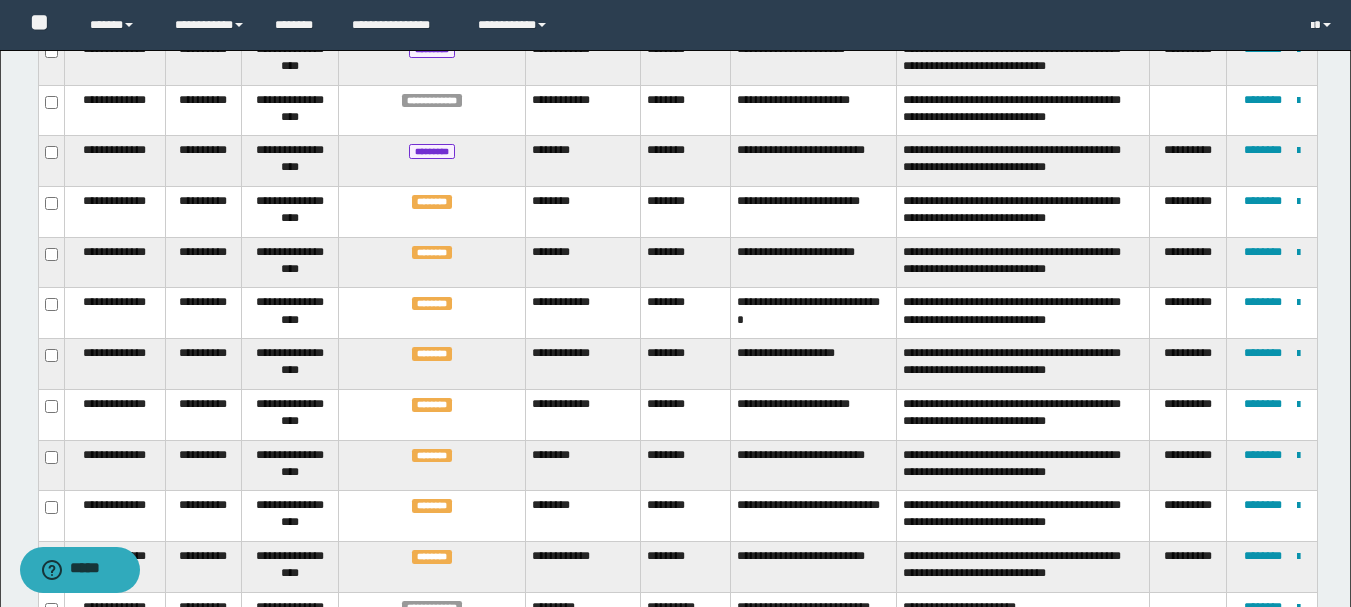 scroll, scrollTop: 459, scrollLeft: 0, axis: vertical 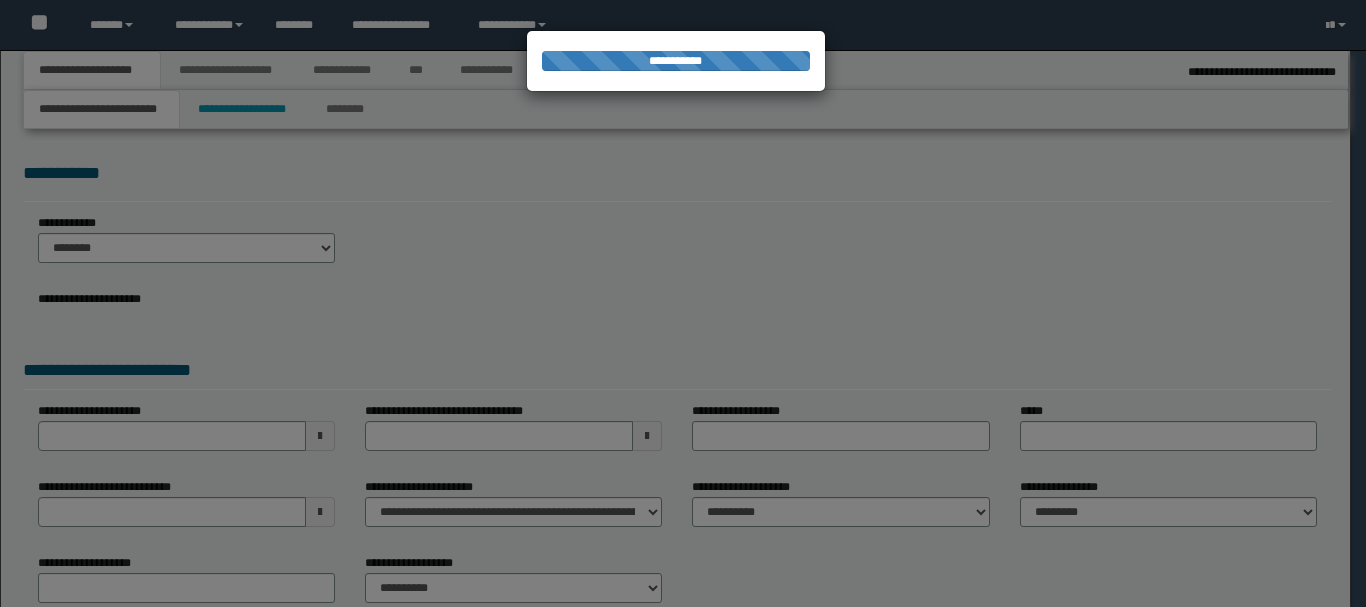 select on "*" 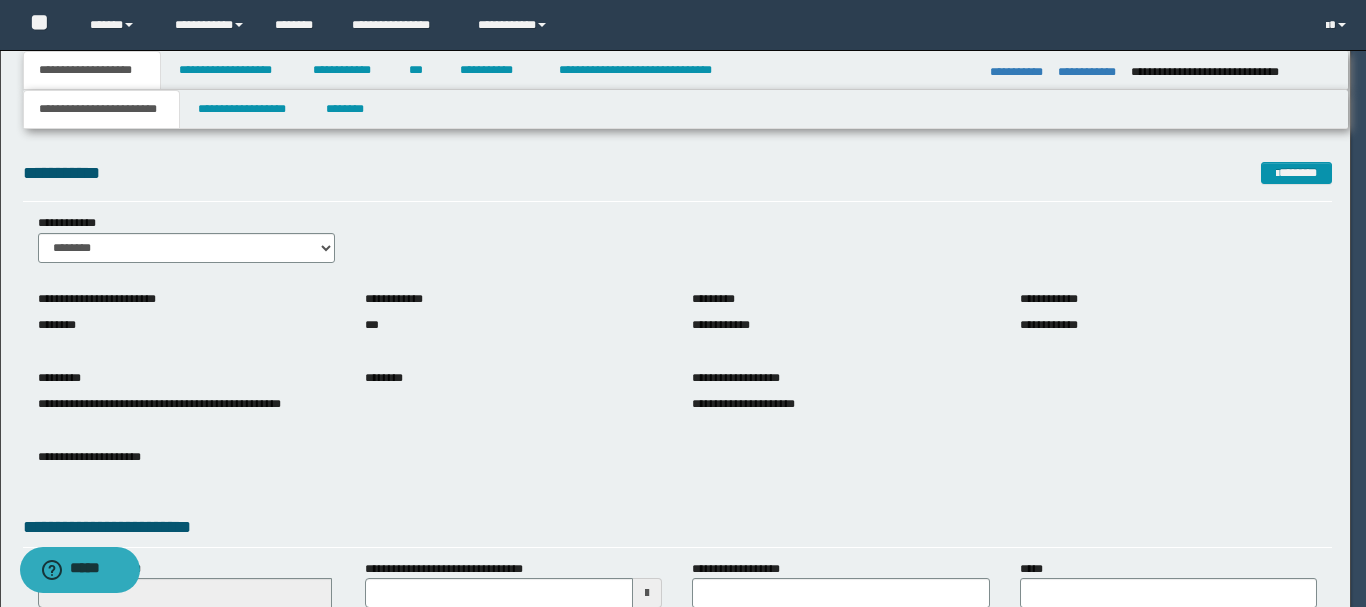 scroll, scrollTop: 0, scrollLeft: 0, axis: both 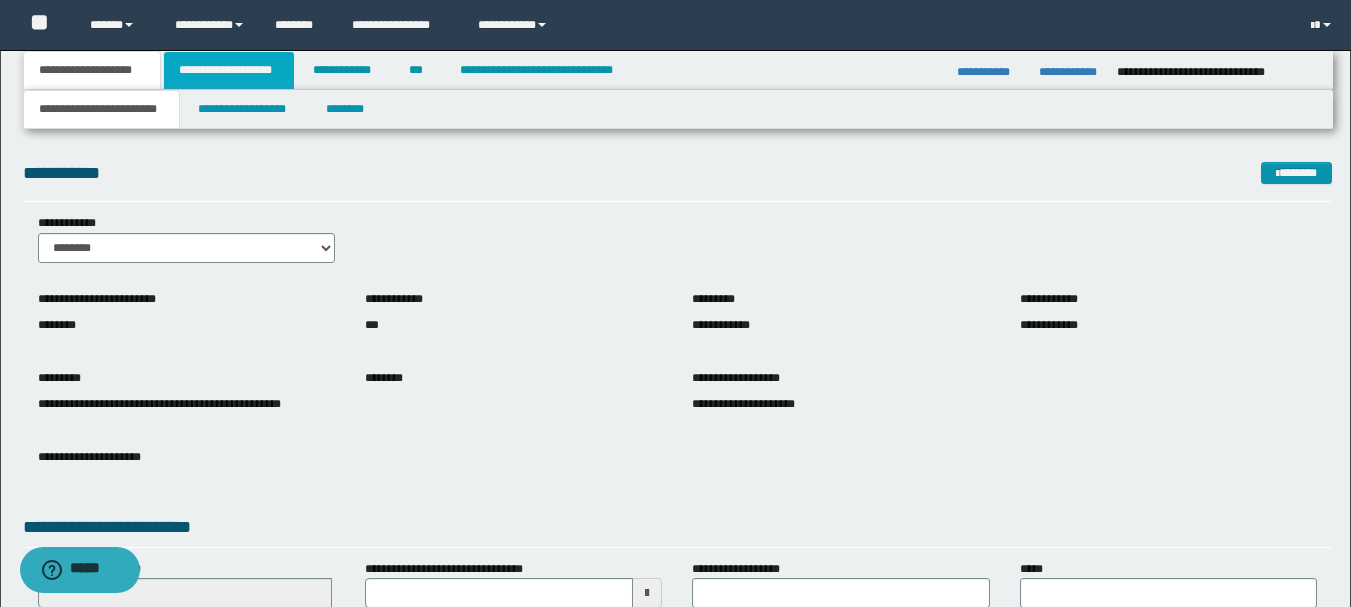 click on "**********" at bounding box center (229, 70) 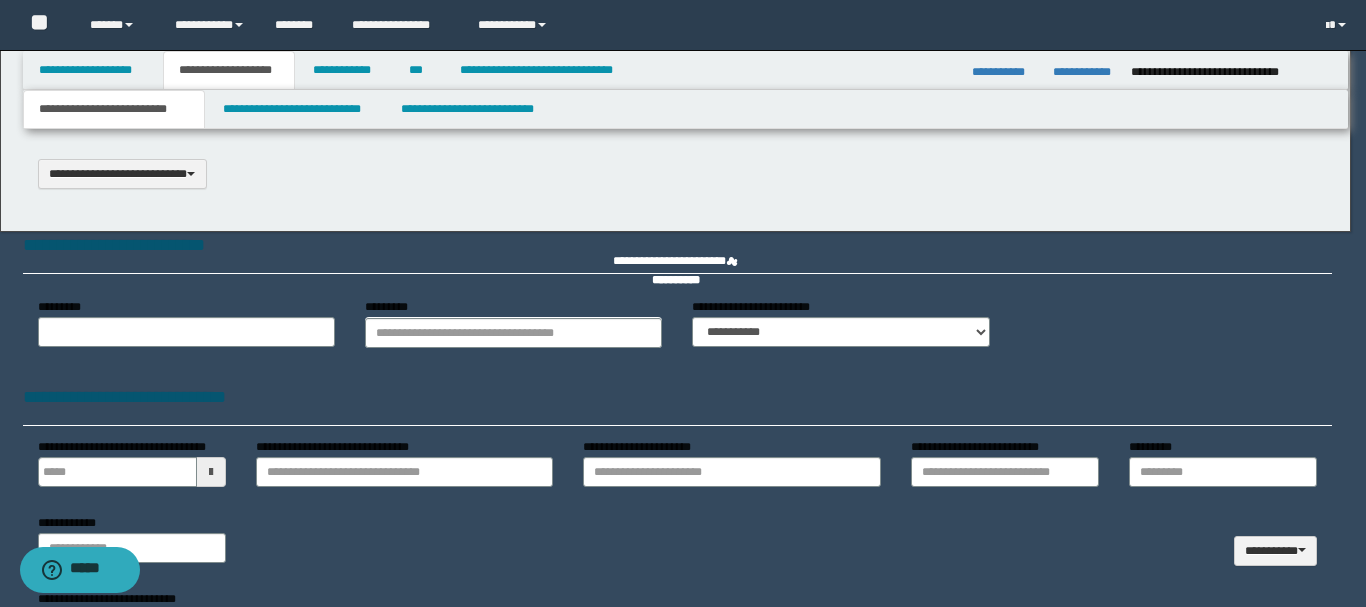 type 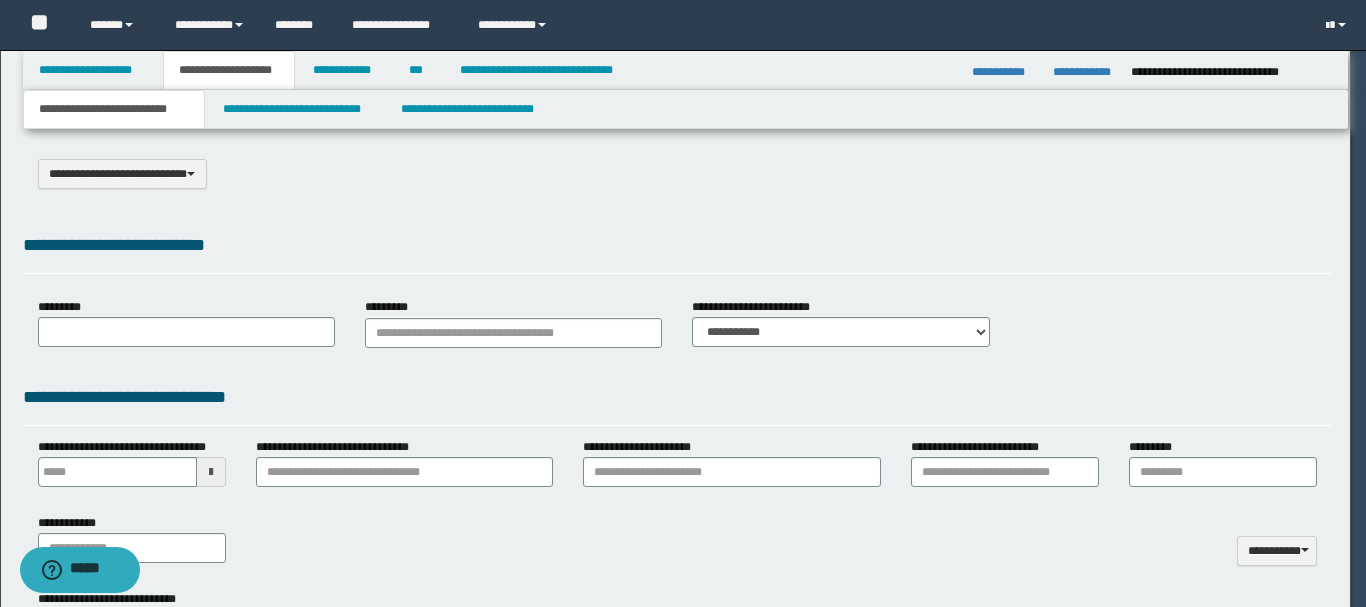 type on "**********" 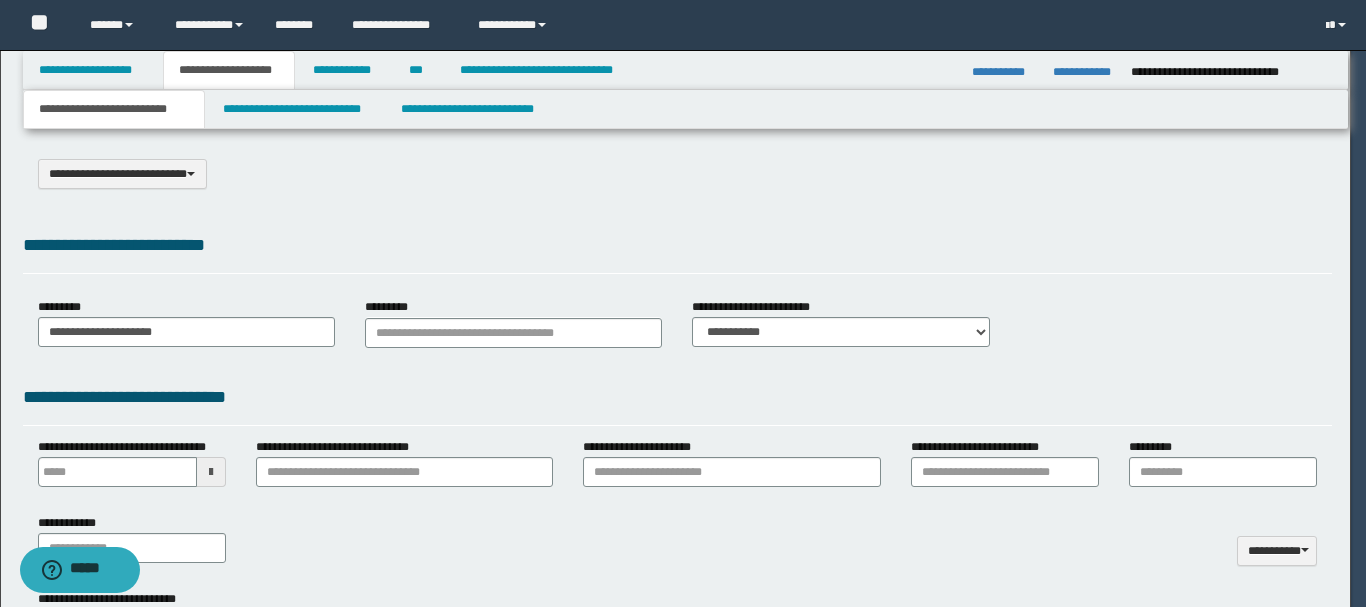 scroll, scrollTop: 0, scrollLeft: 0, axis: both 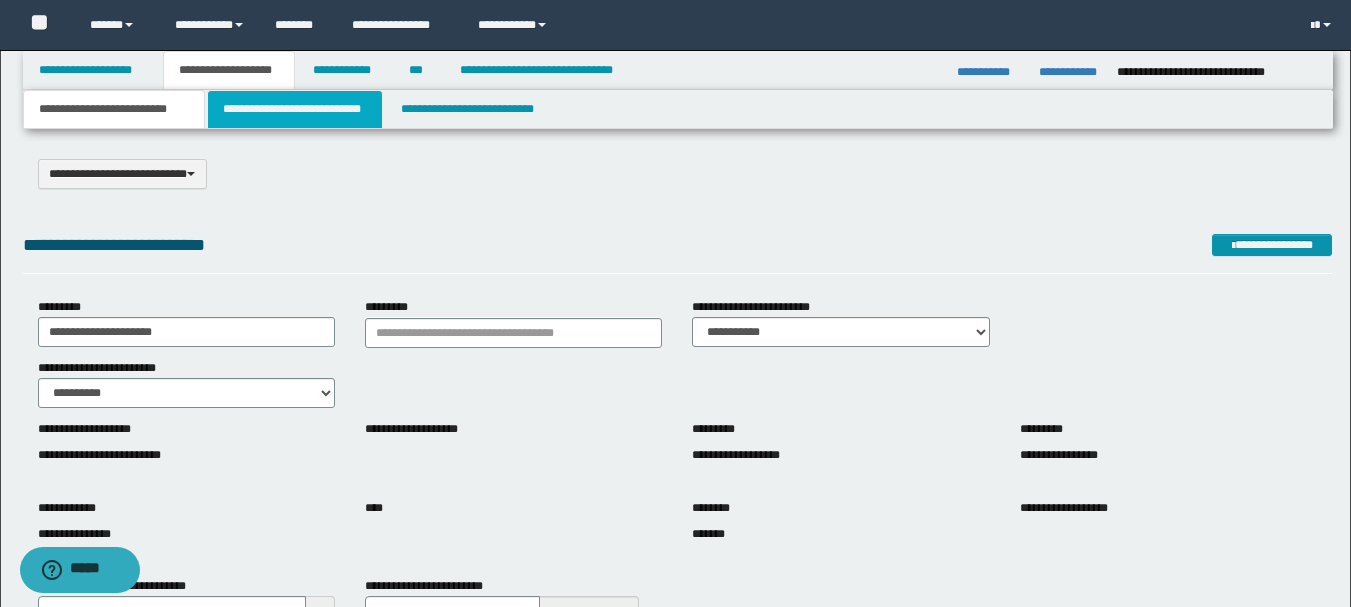 click on "**********" at bounding box center (295, 109) 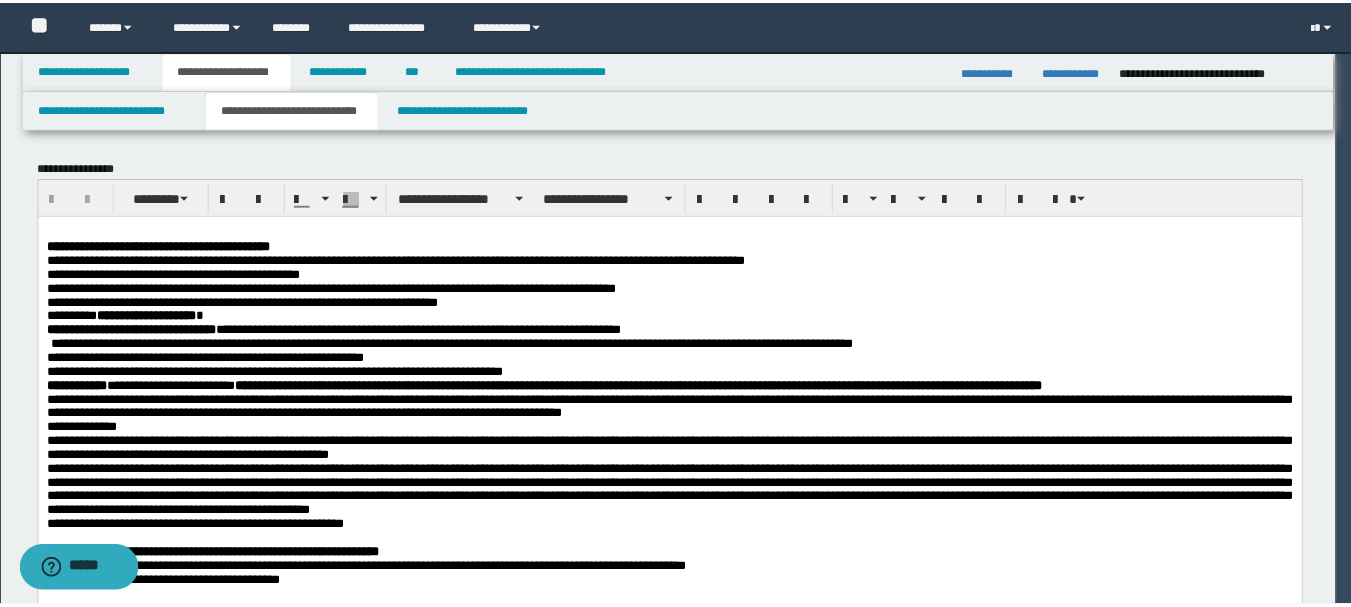 scroll, scrollTop: 0, scrollLeft: 0, axis: both 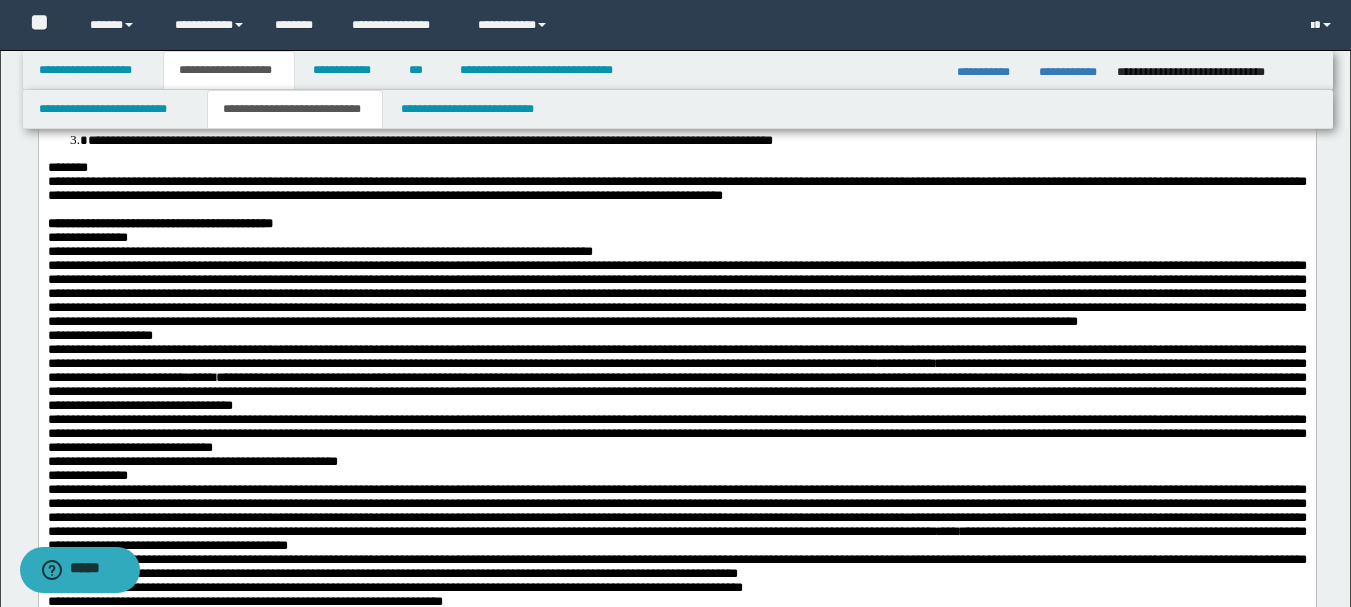 click on "**********" at bounding box center [676, 97] 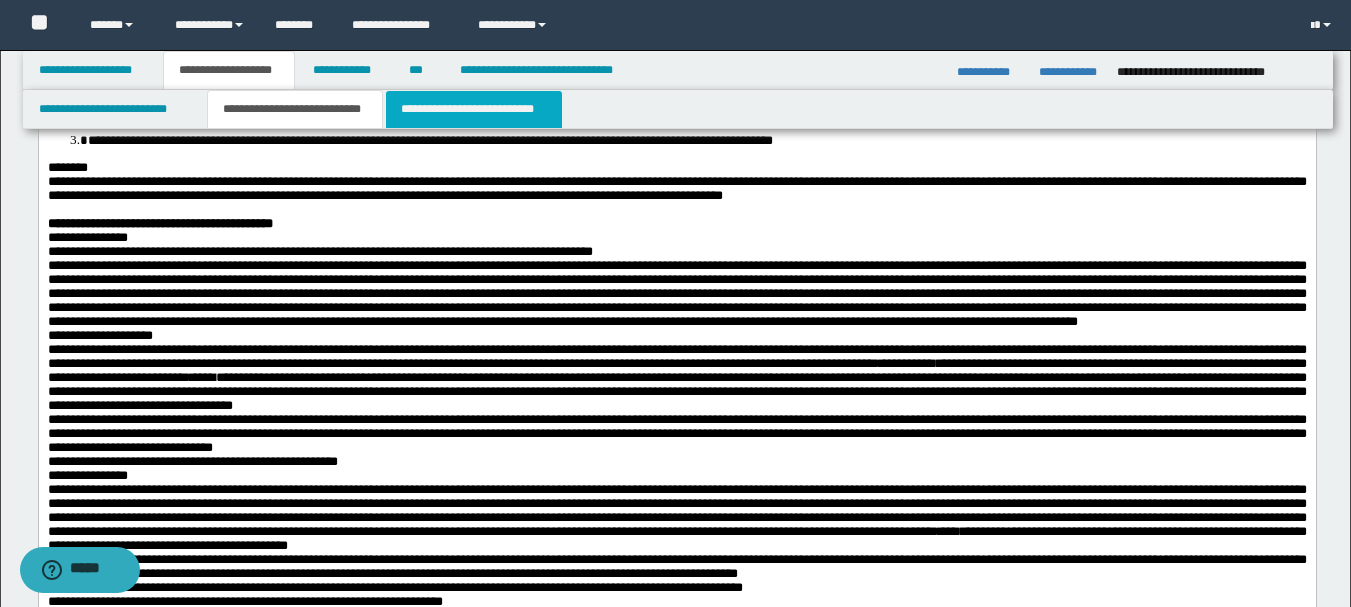 click on "**********" at bounding box center (474, 109) 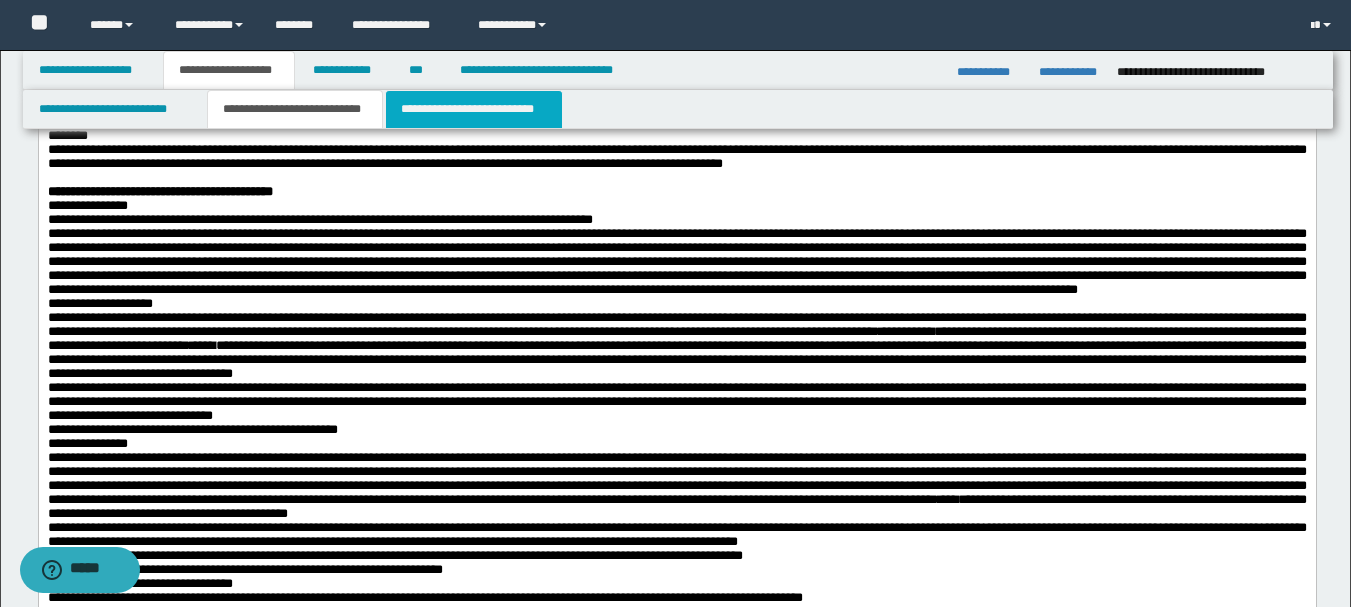 scroll, scrollTop: 0, scrollLeft: 0, axis: both 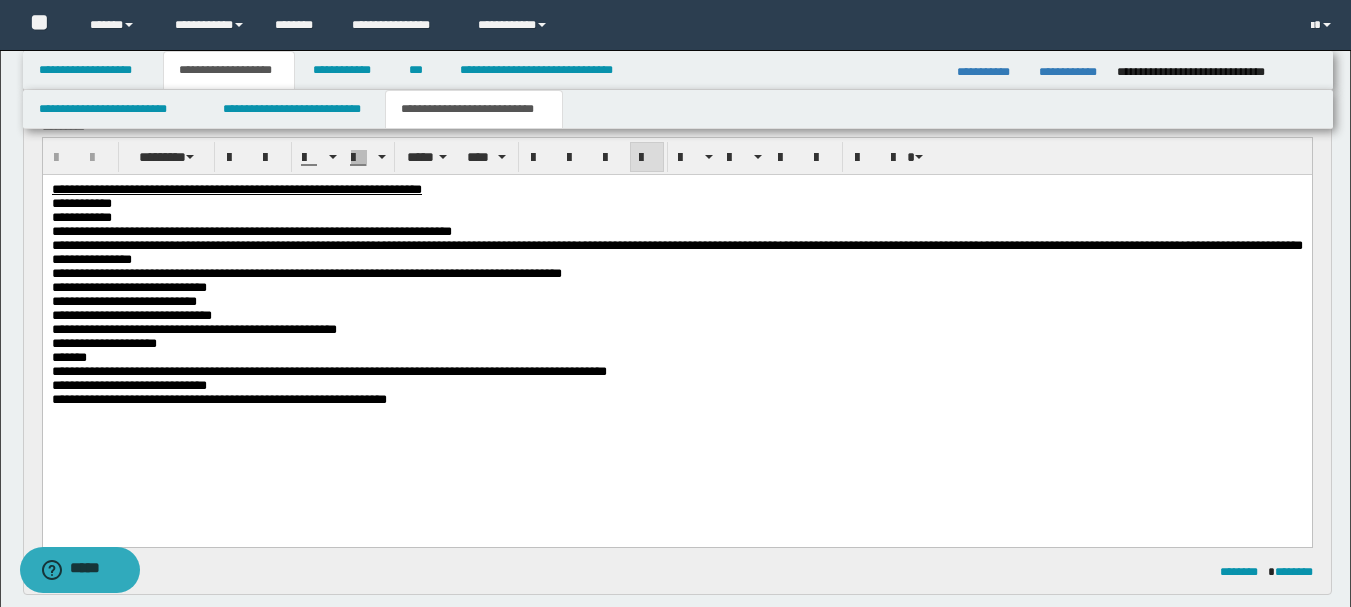 click on "**********" at bounding box center [676, 204] 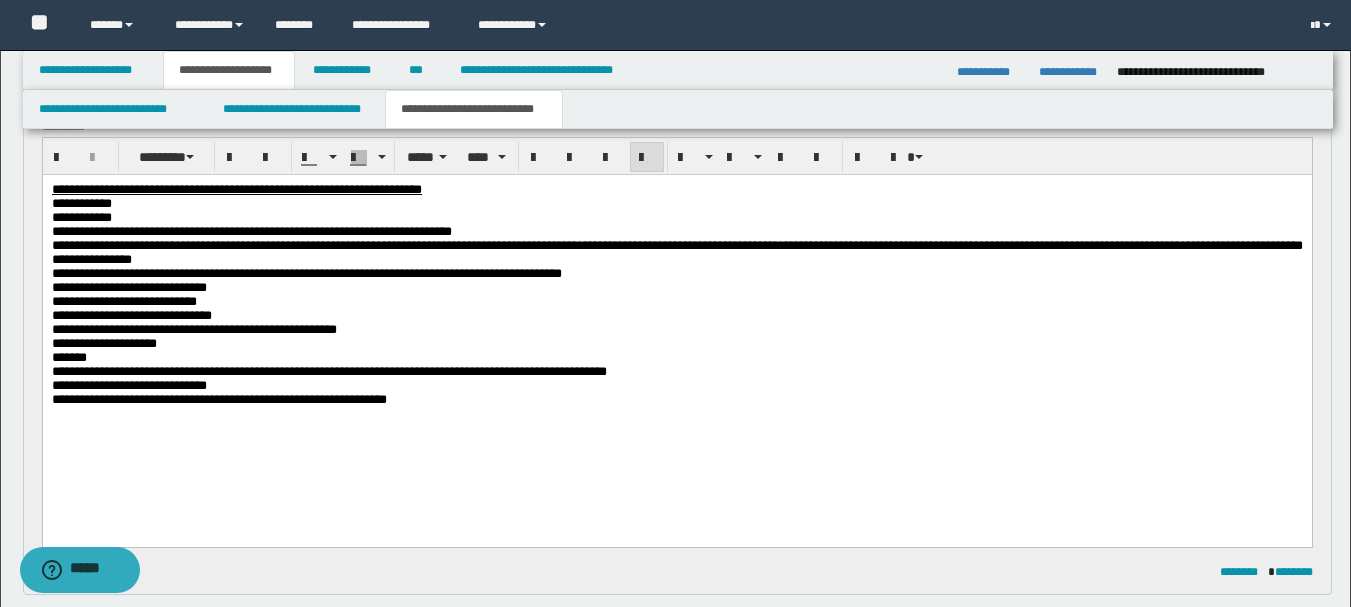 type 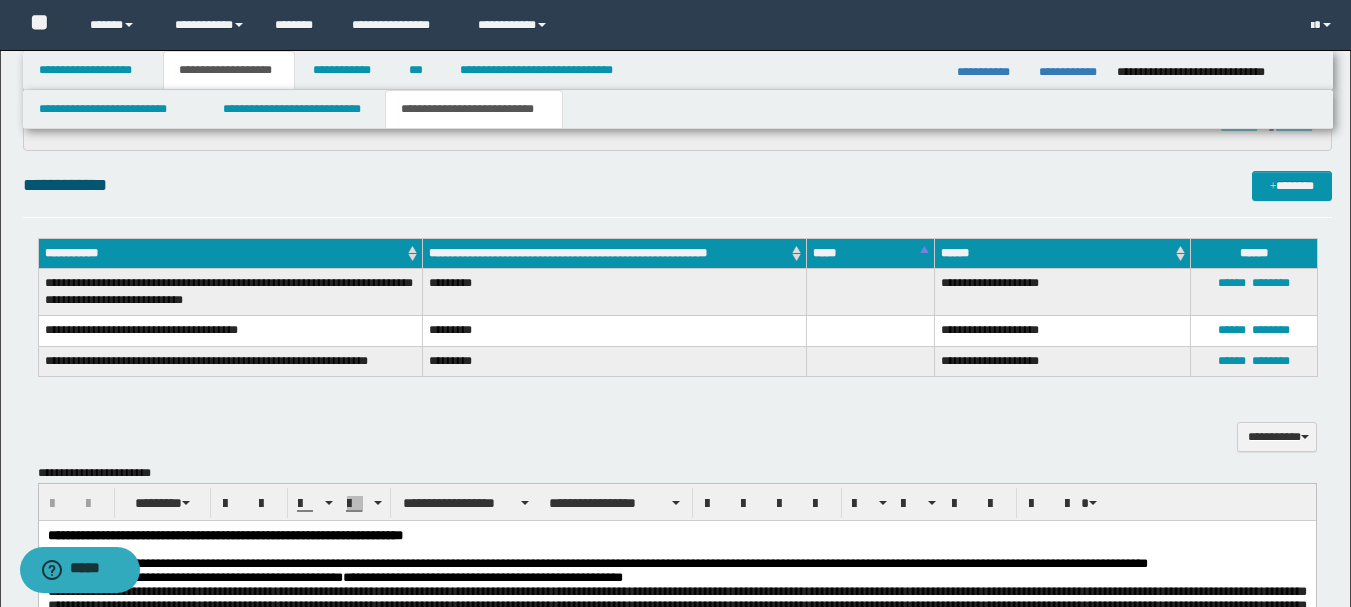 scroll, scrollTop: 1055, scrollLeft: 0, axis: vertical 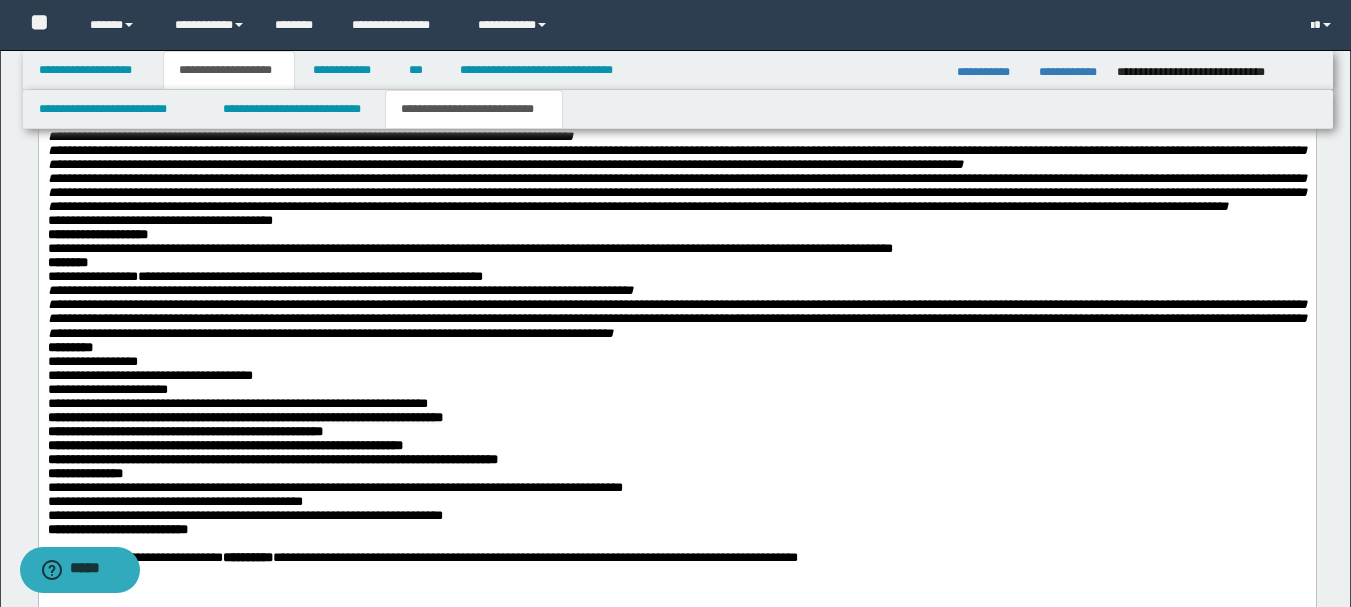 click on "**********" at bounding box center [675, 117] 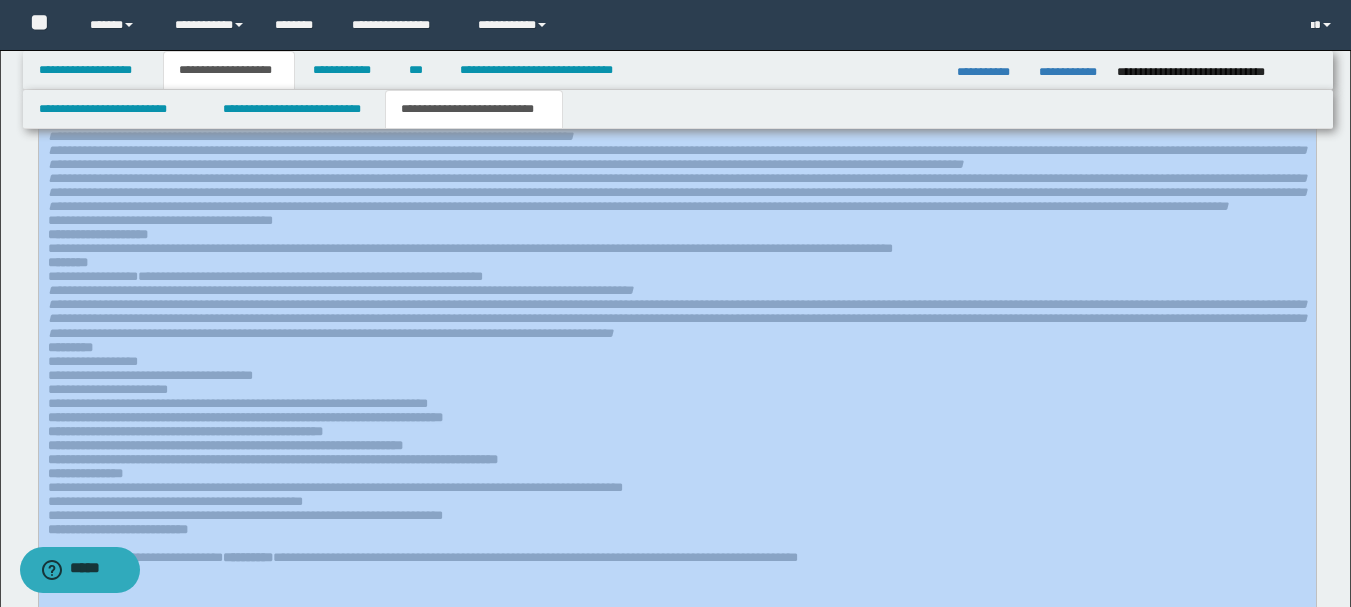 click on "**********" at bounding box center [675, 117] 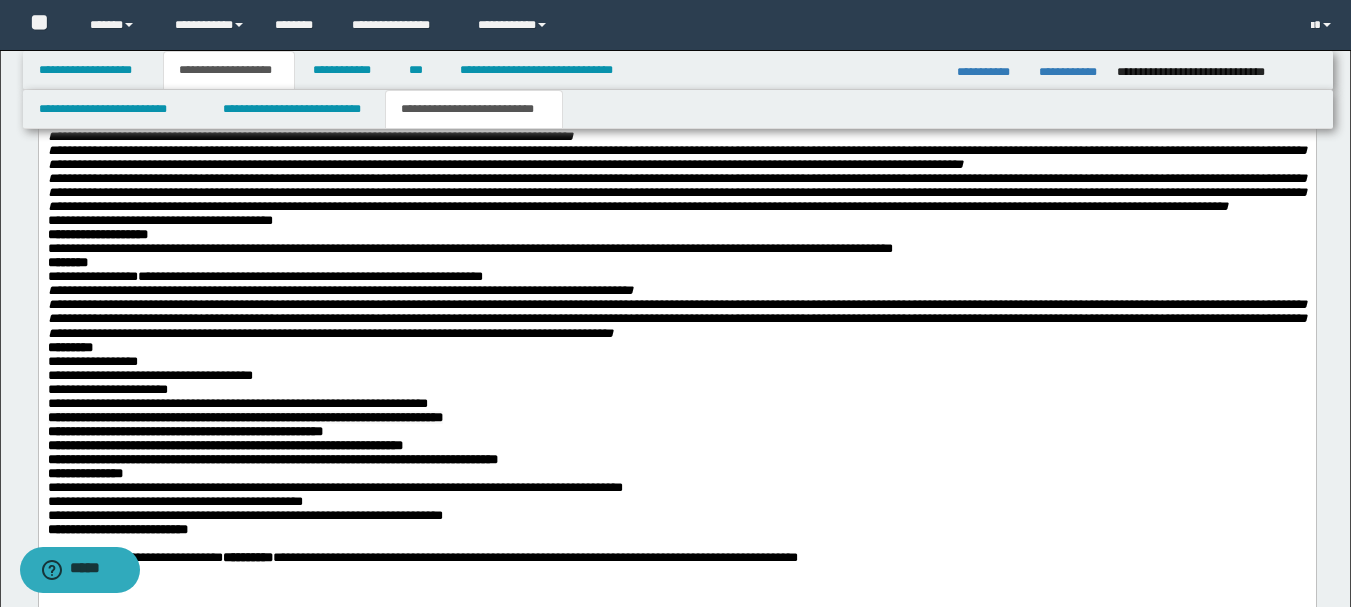 click on "**********" at bounding box center (676, 222) 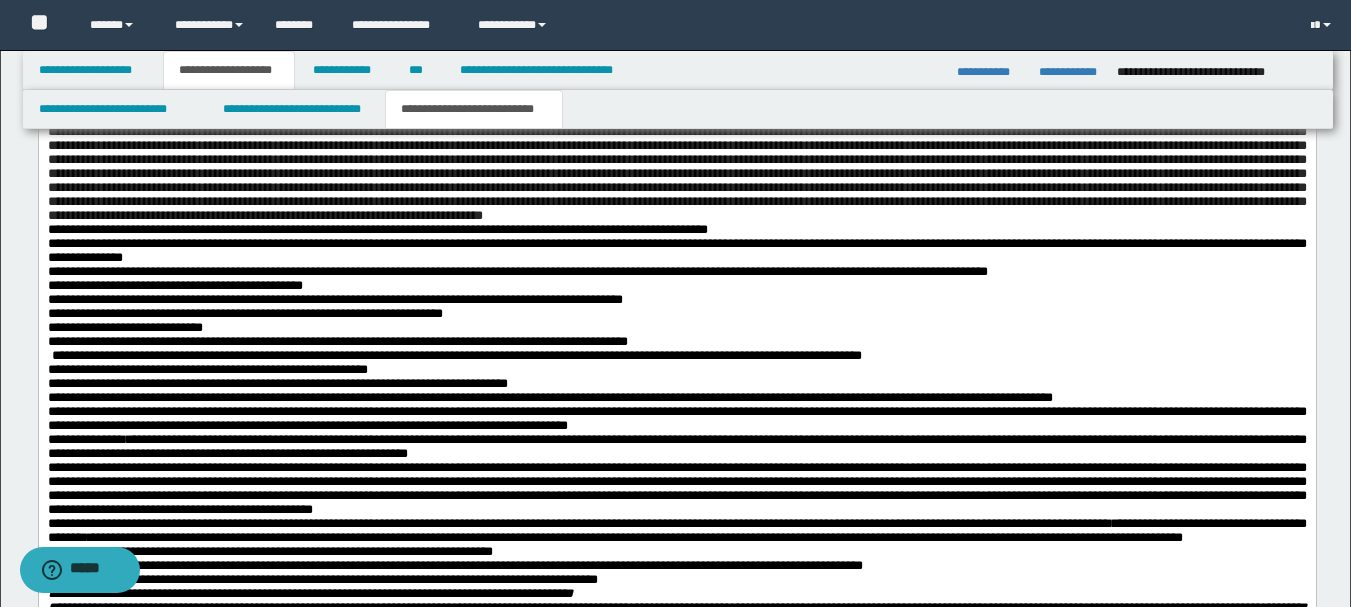 scroll, scrollTop: 1527, scrollLeft: 0, axis: vertical 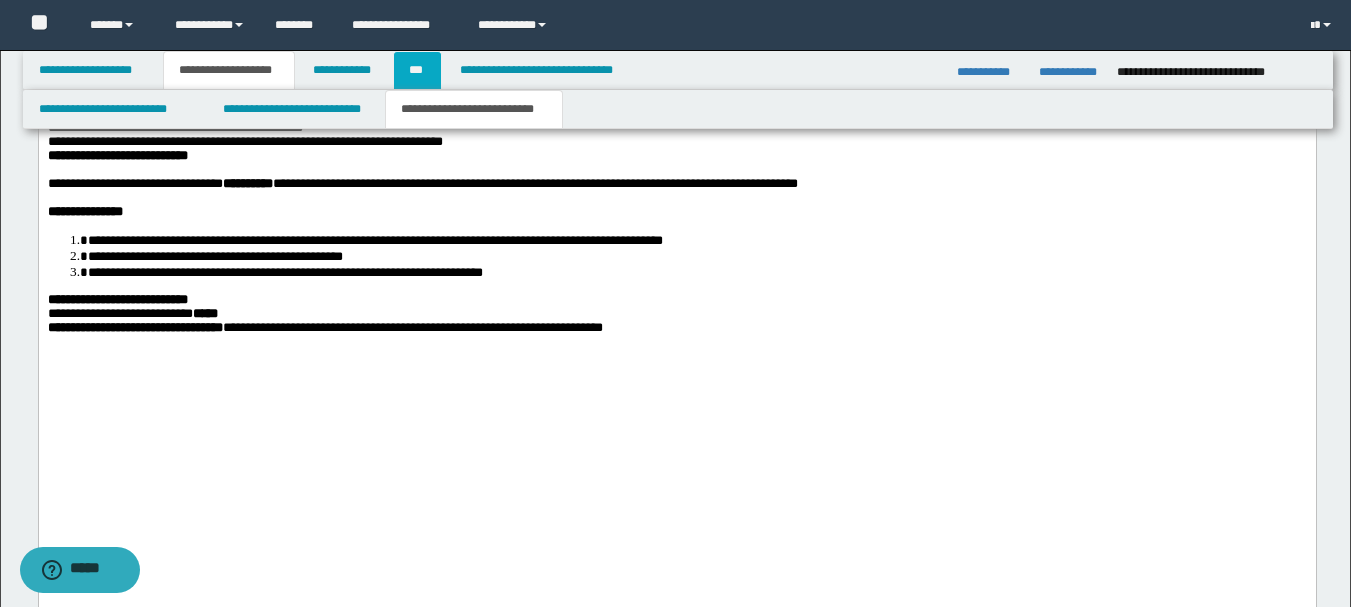 click on "***" at bounding box center (417, 70) 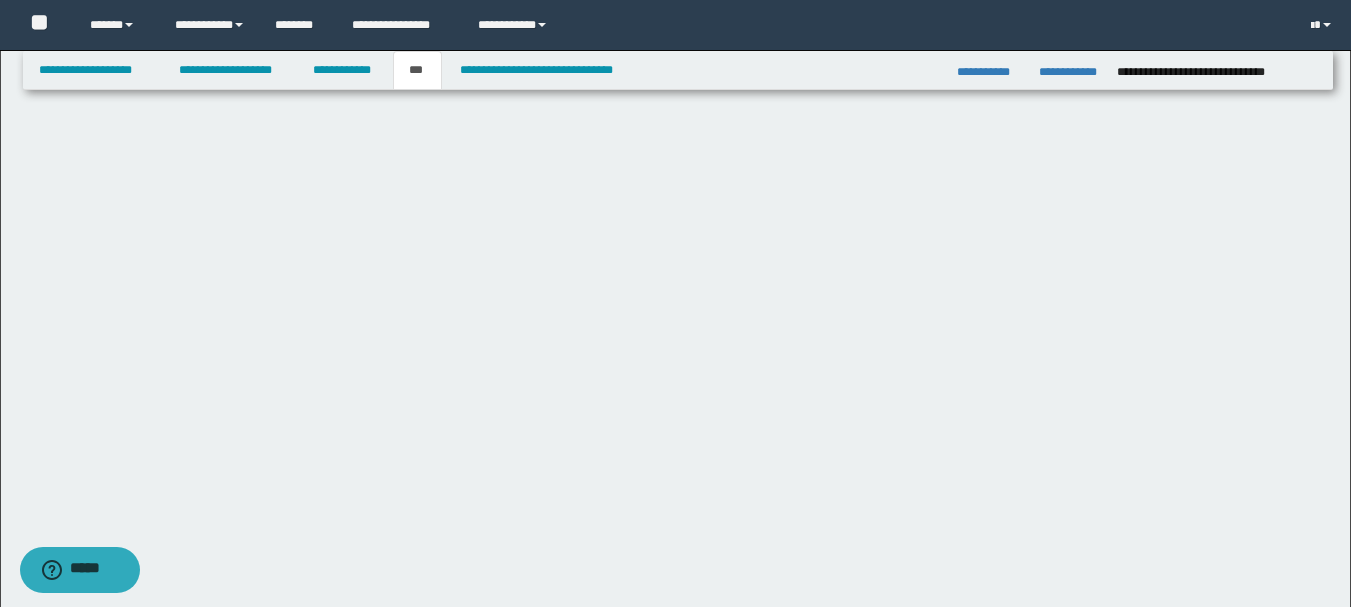 scroll, scrollTop: 0, scrollLeft: 0, axis: both 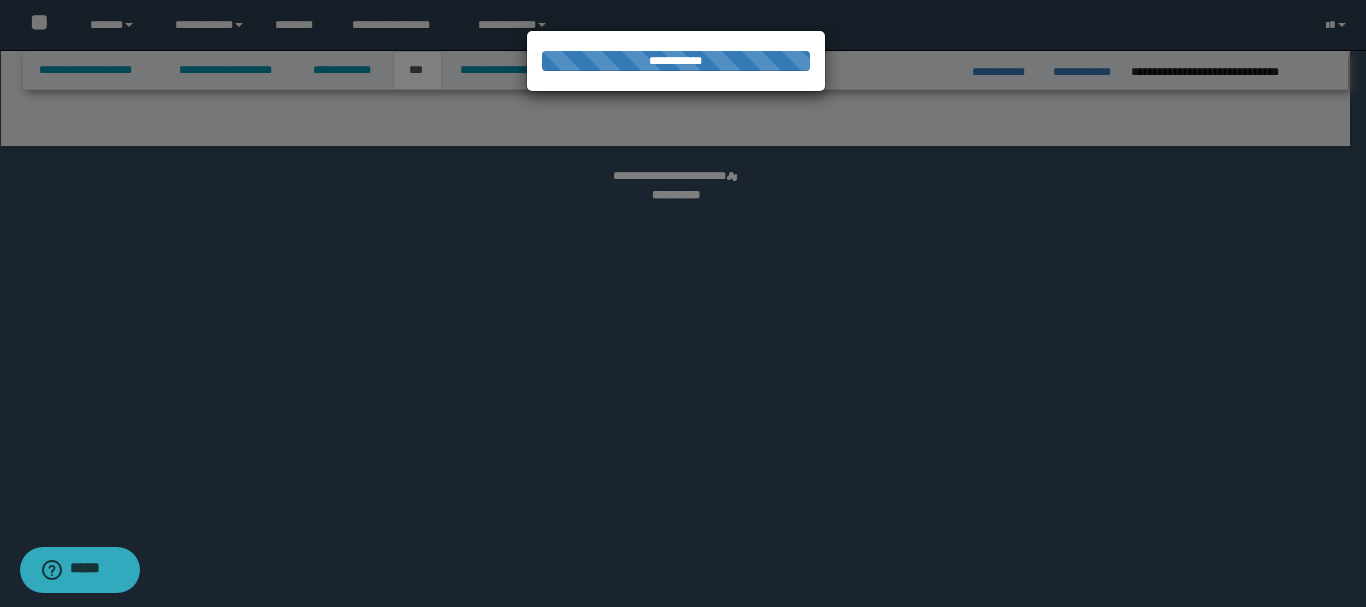 select on "*" 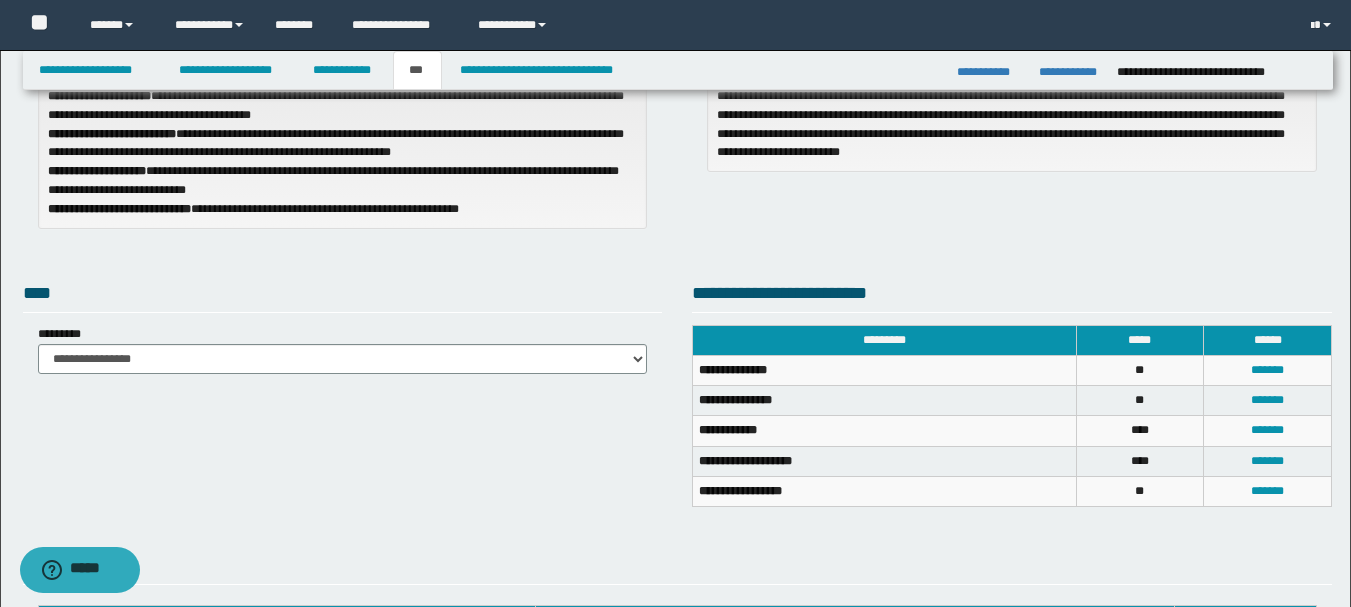scroll, scrollTop: 219, scrollLeft: 0, axis: vertical 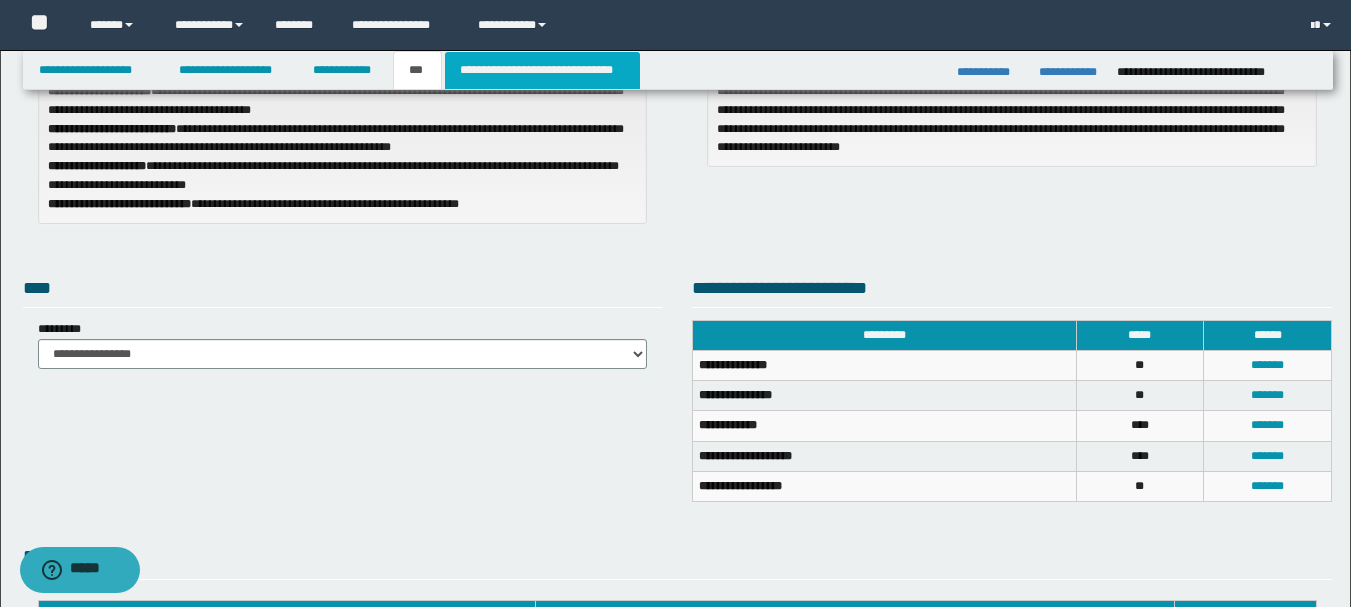 click on "**********" at bounding box center (542, 70) 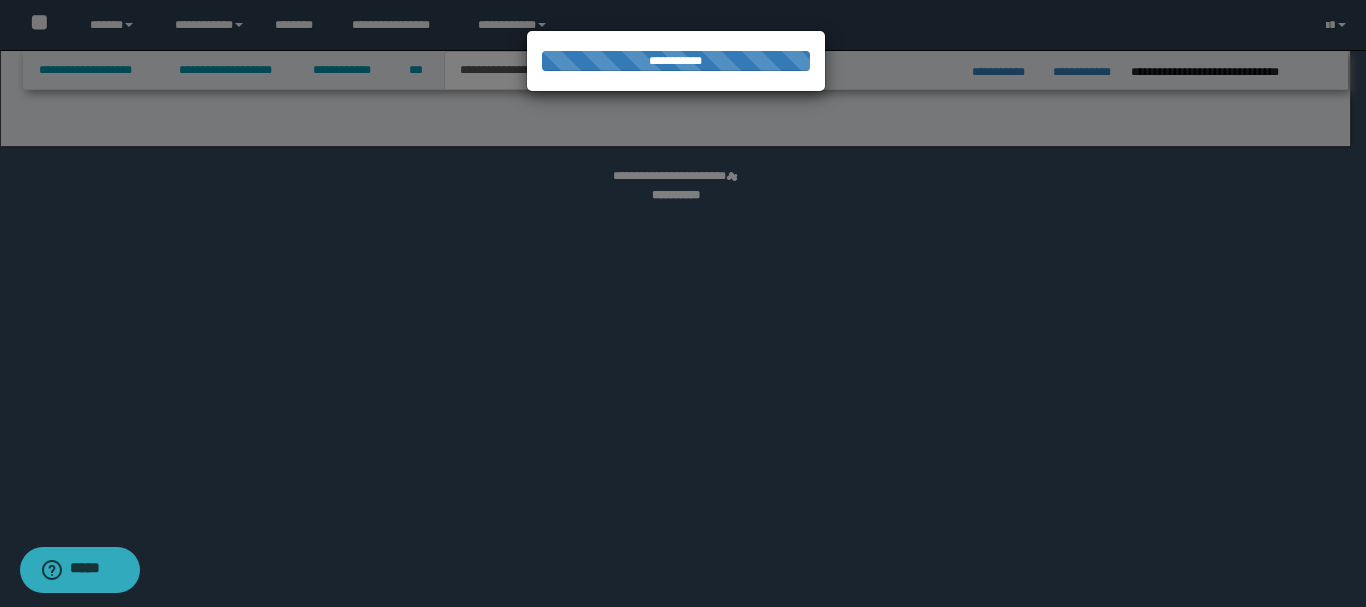 select on "*" 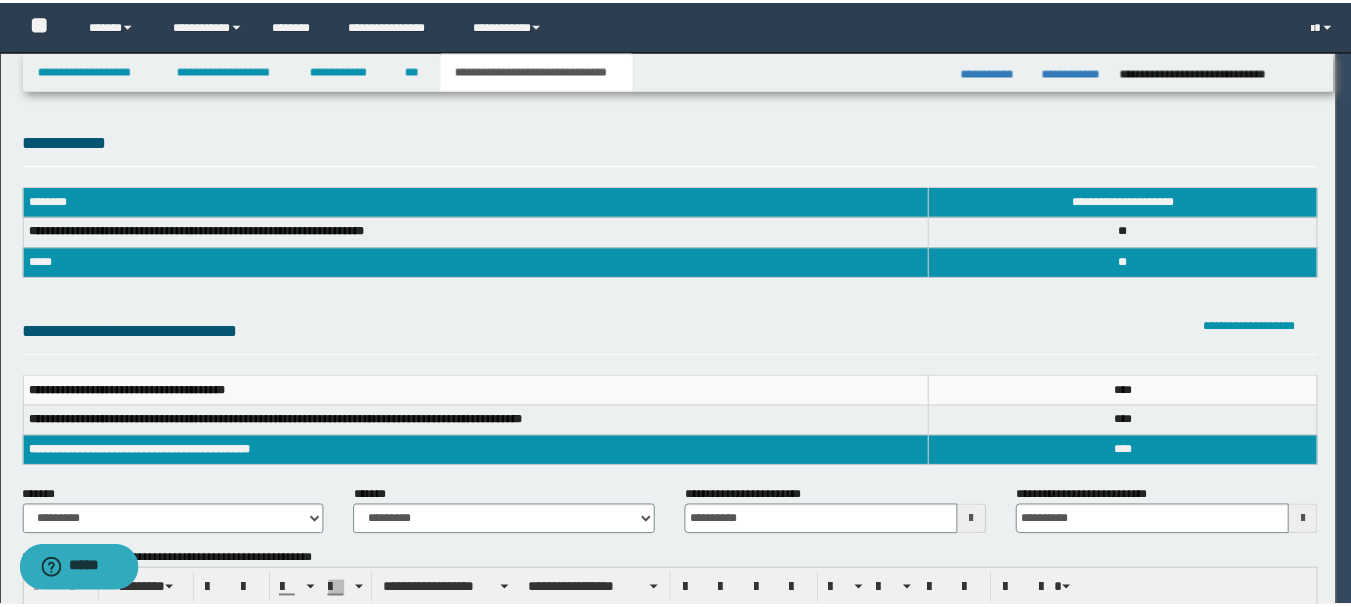 scroll, scrollTop: 0, scrollLeft: 0, axis: both 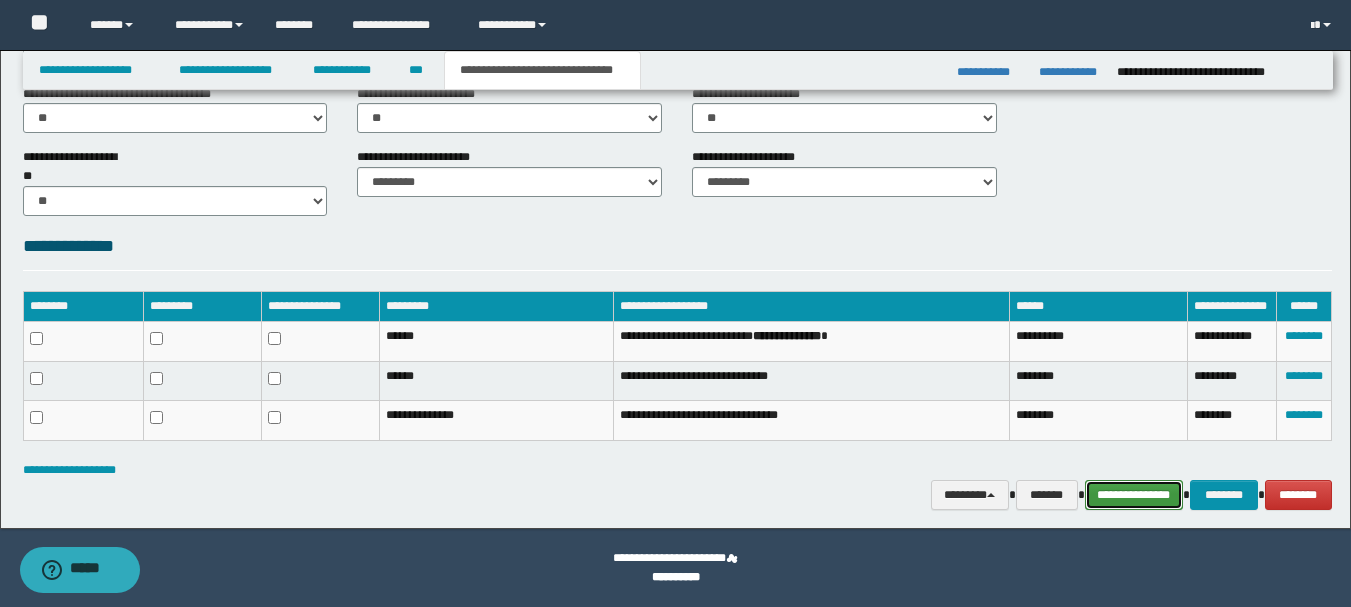 click on "**********" at bounding box center (1134, 495) 